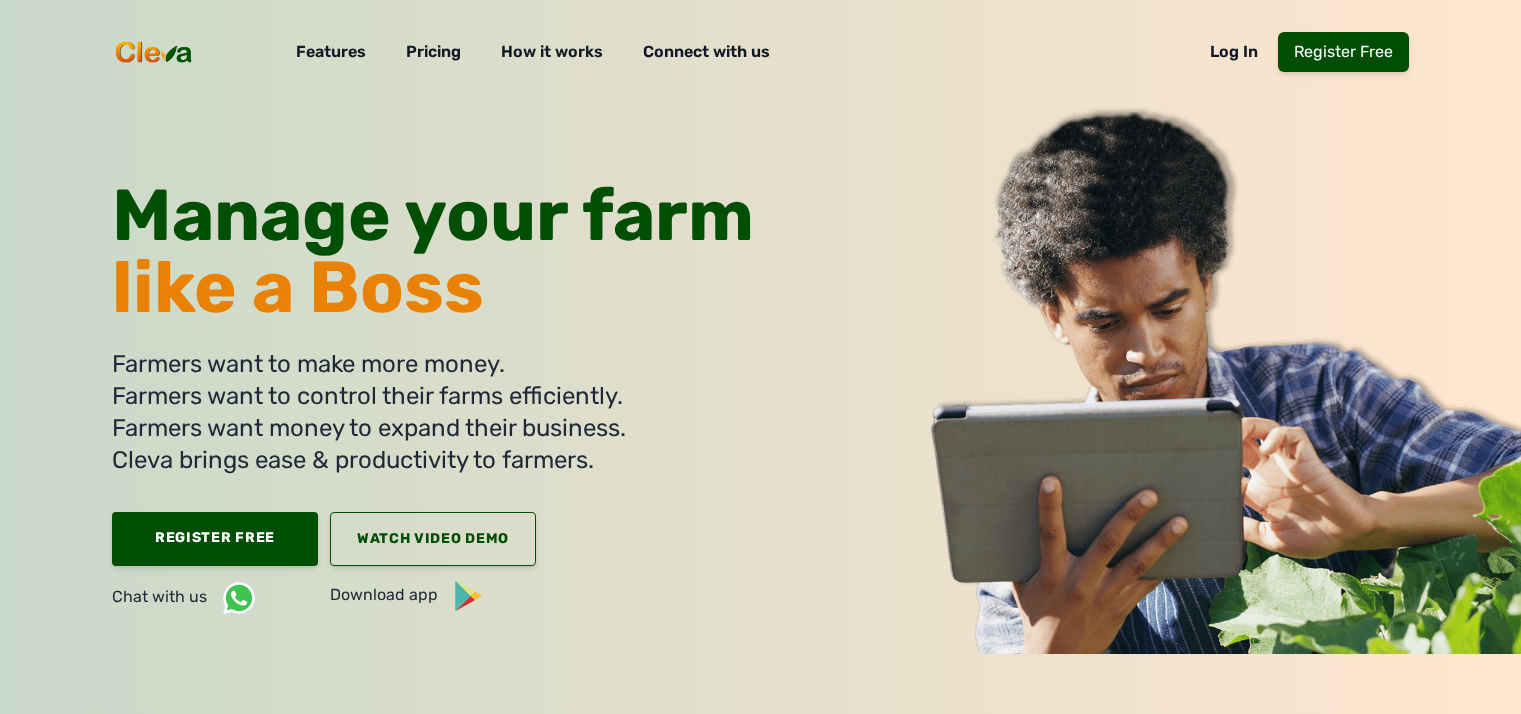 scroll, scrollTop: 0, scrollLeft: 0, axis: both 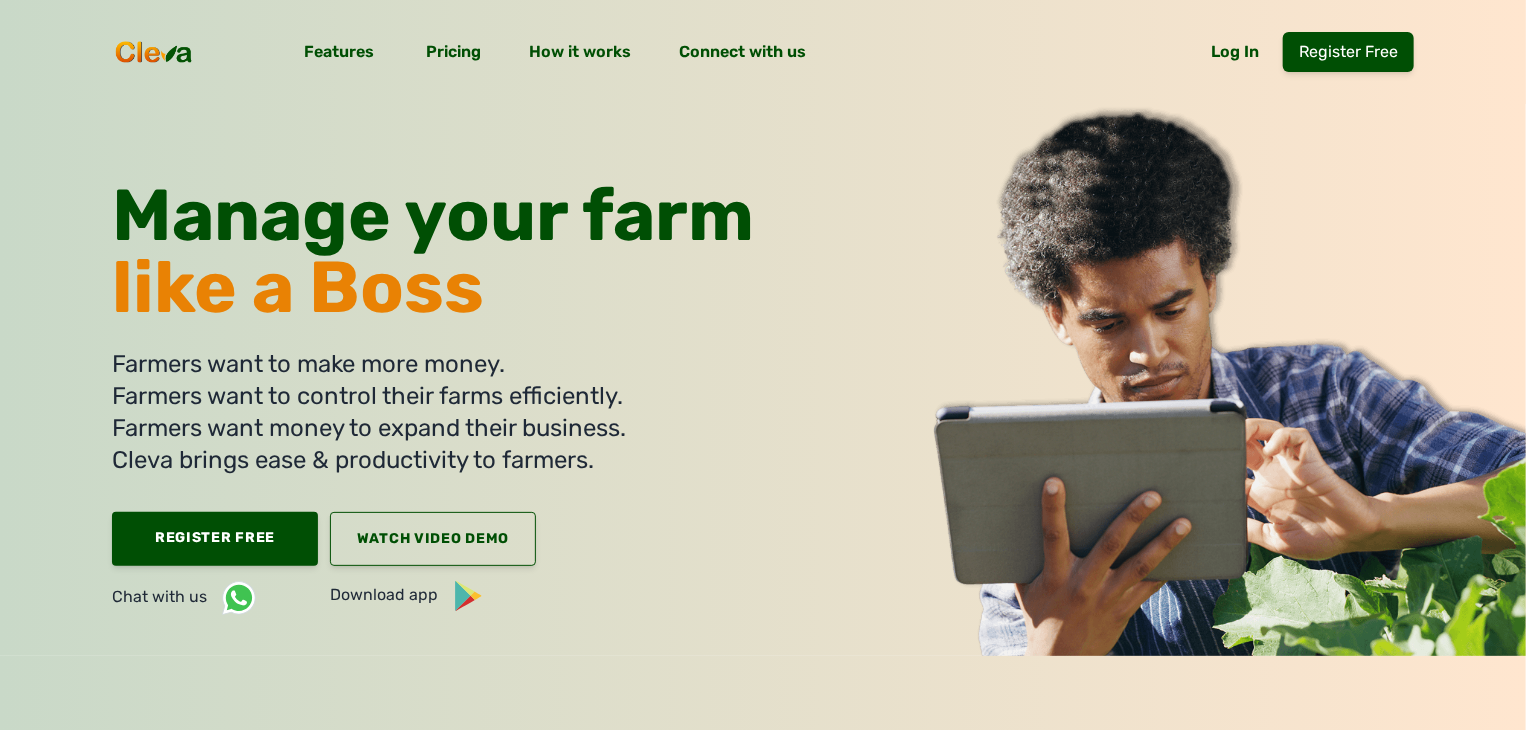 click on "Log In" at bounding box center [1235, 56] 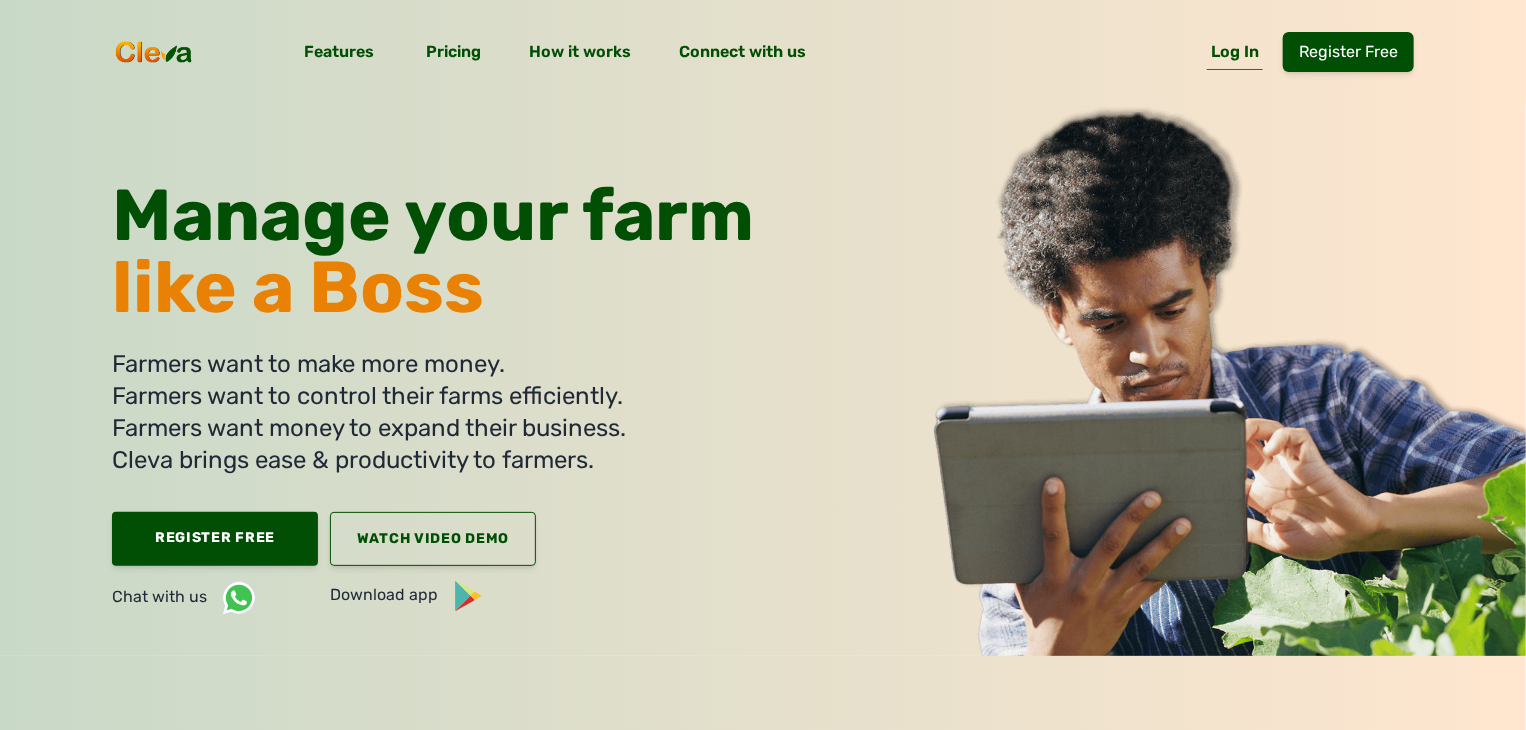 click on "Log In" at bounding box center (1235, 56) 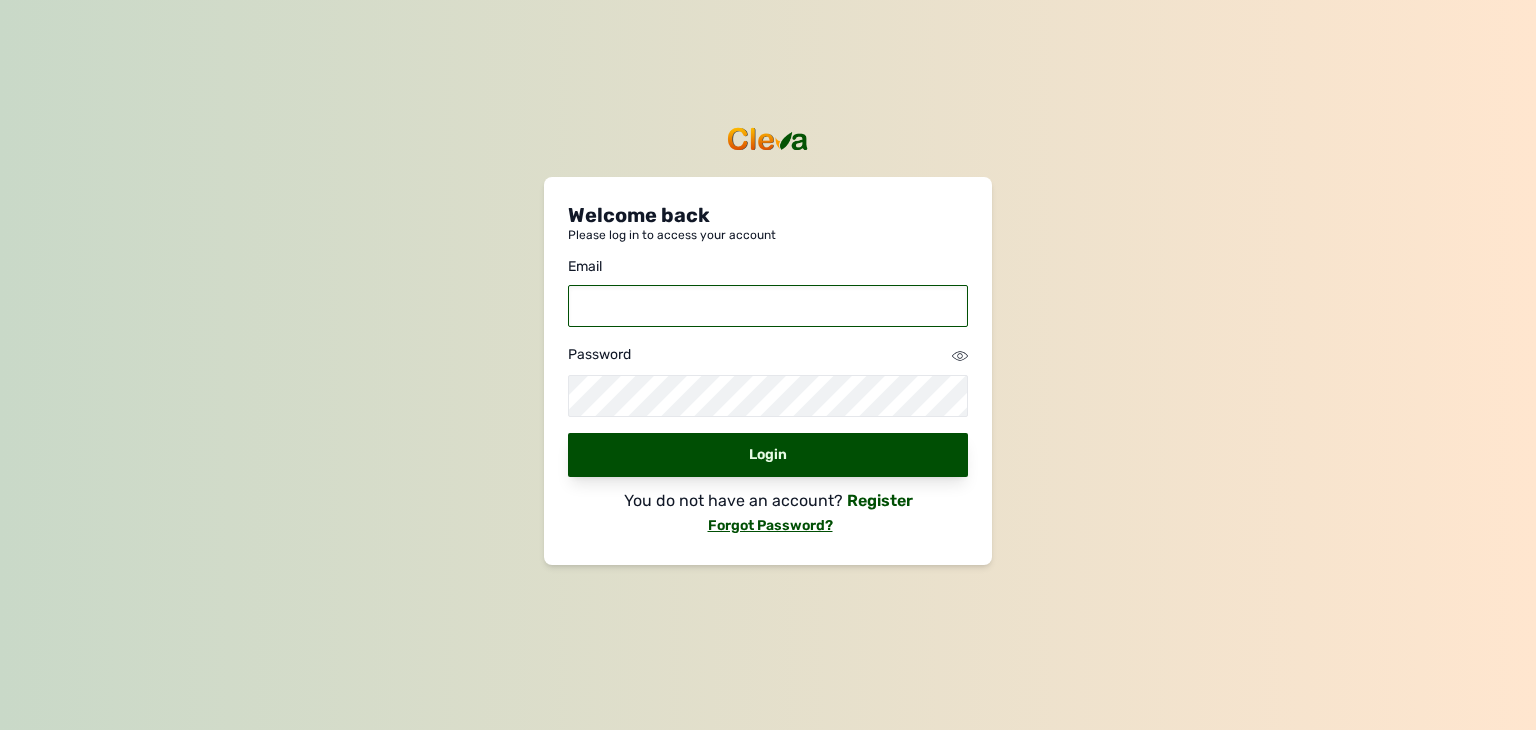 click at bounding box center [768, 306] 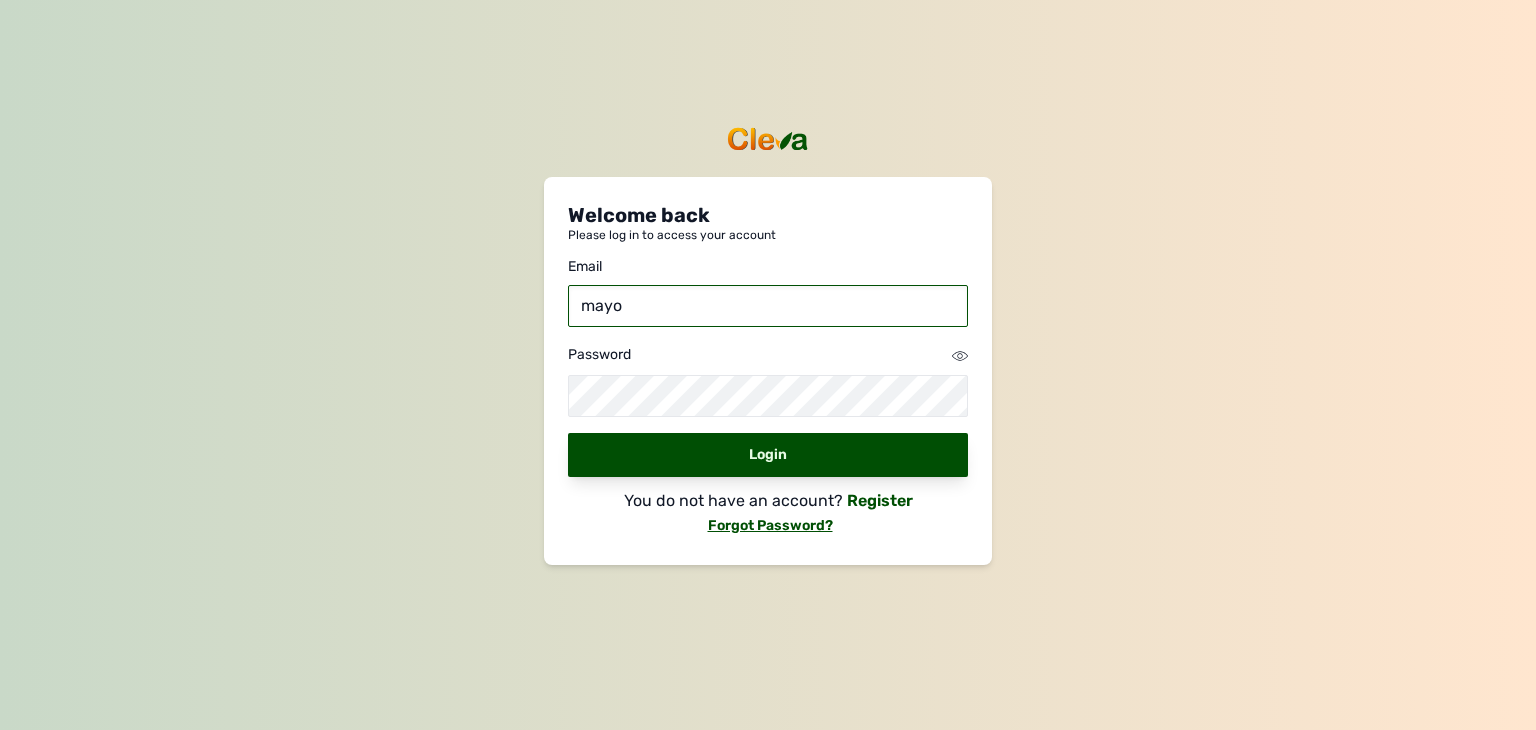 type on "mayowacode9@gmail.com" 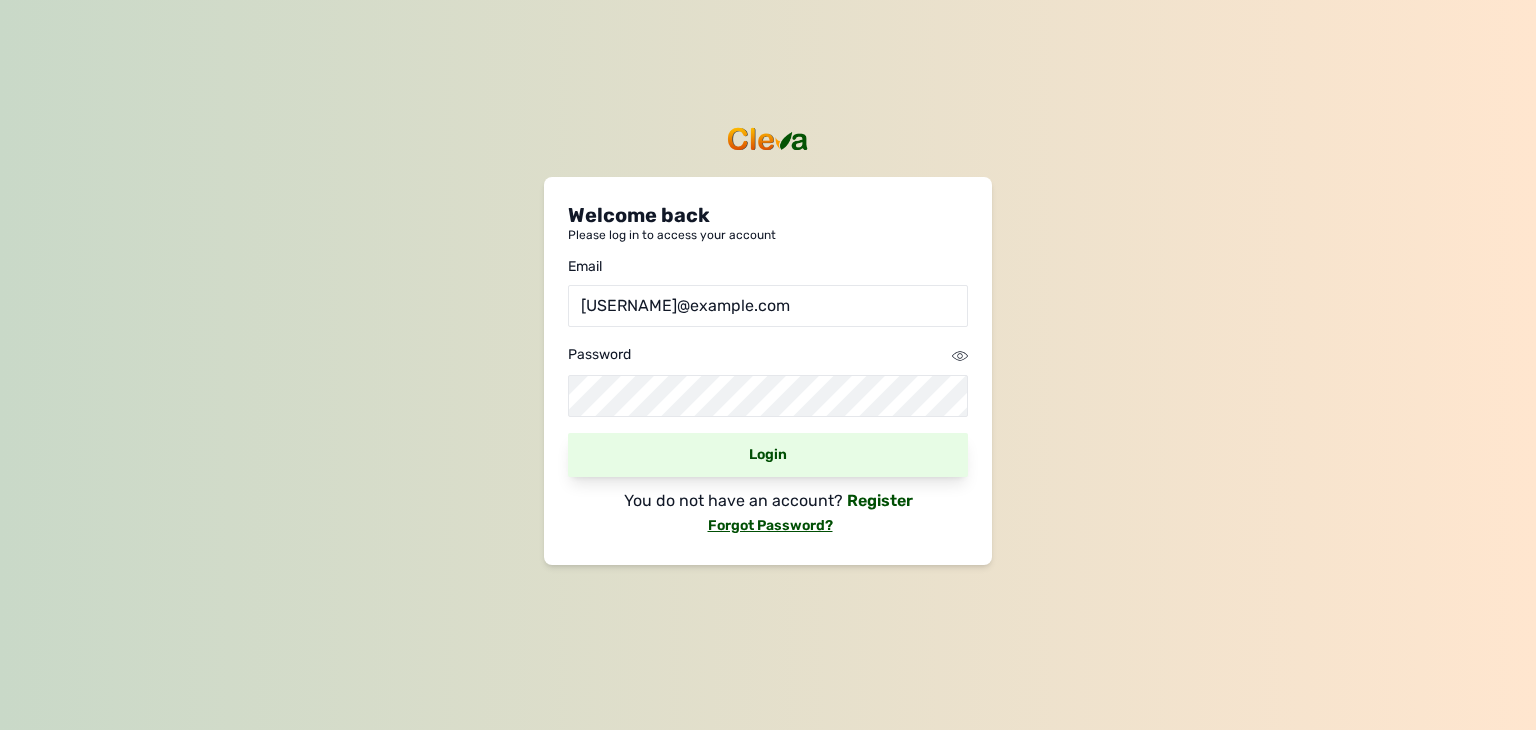 click on "Login" at bounding box center [768, 455] 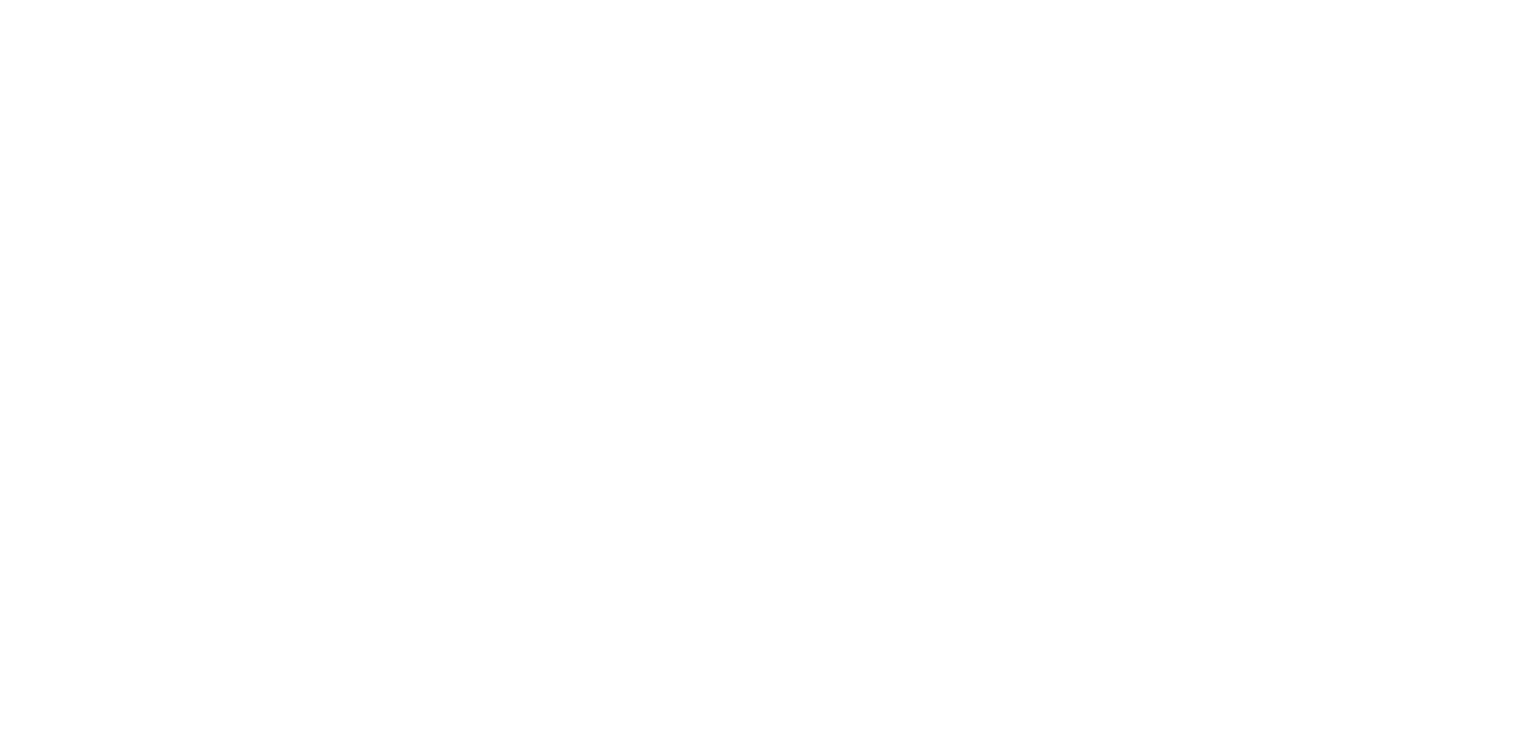 scroll, scrollTop: 0, scrollLeft: 0, axis: both 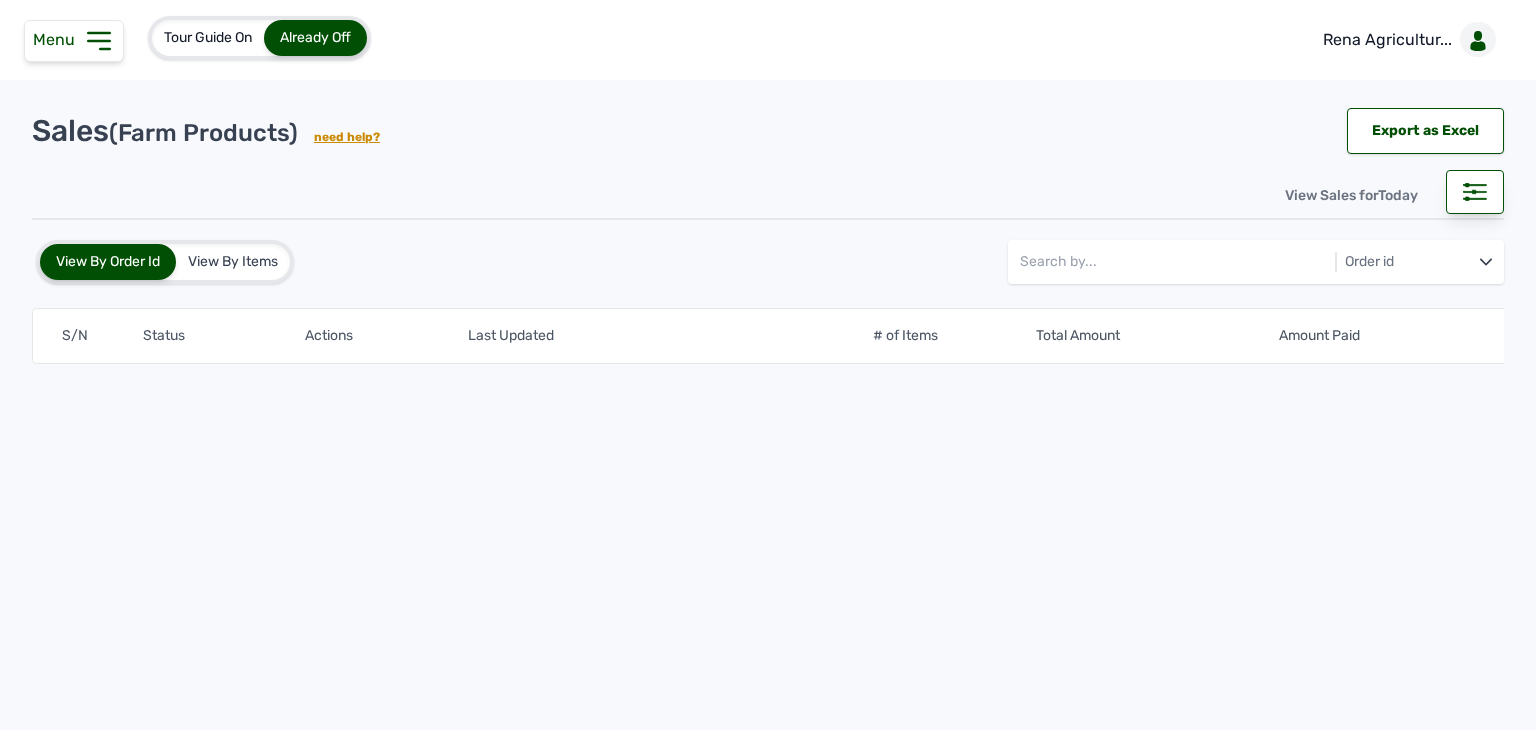 click 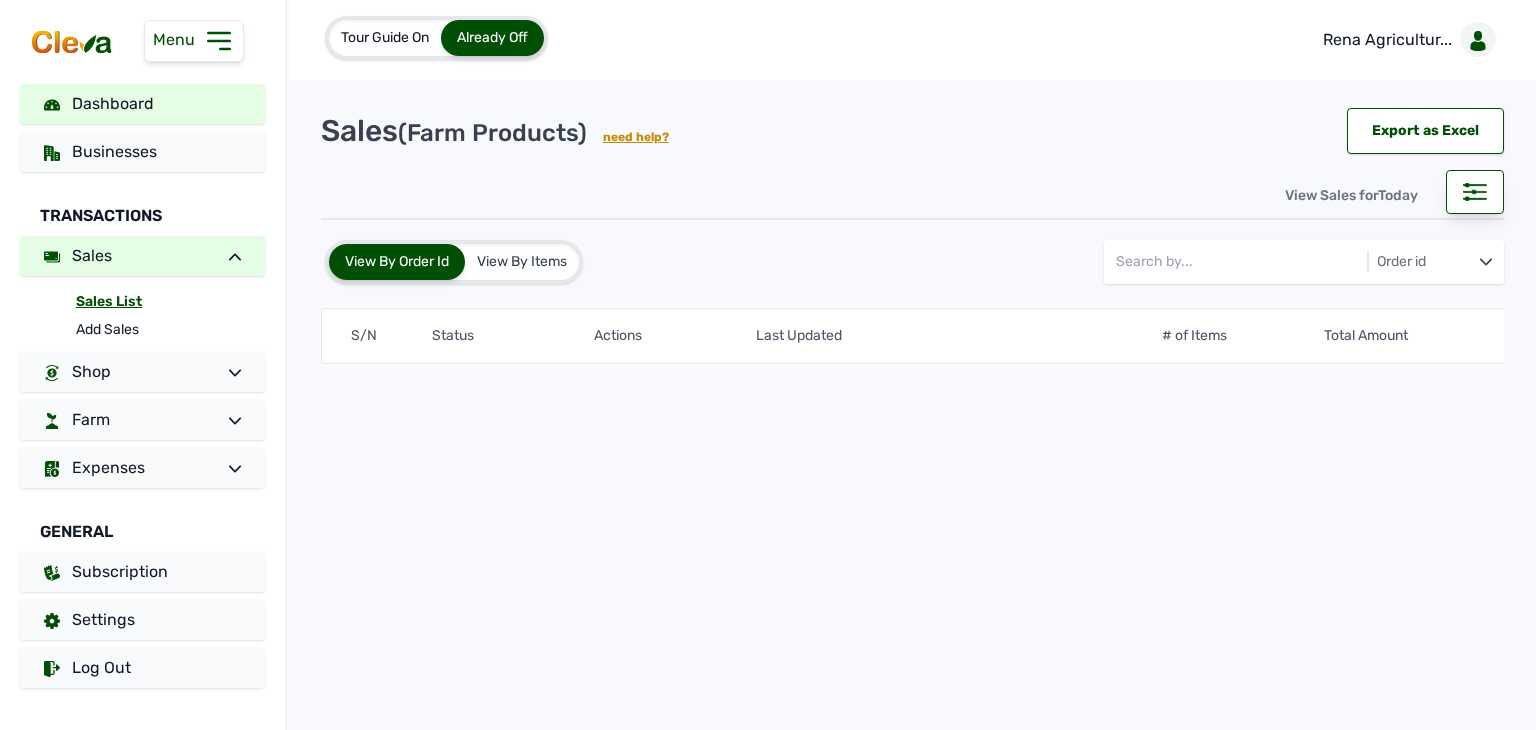 click on "Dashboard" at bounding box center [113, 103] 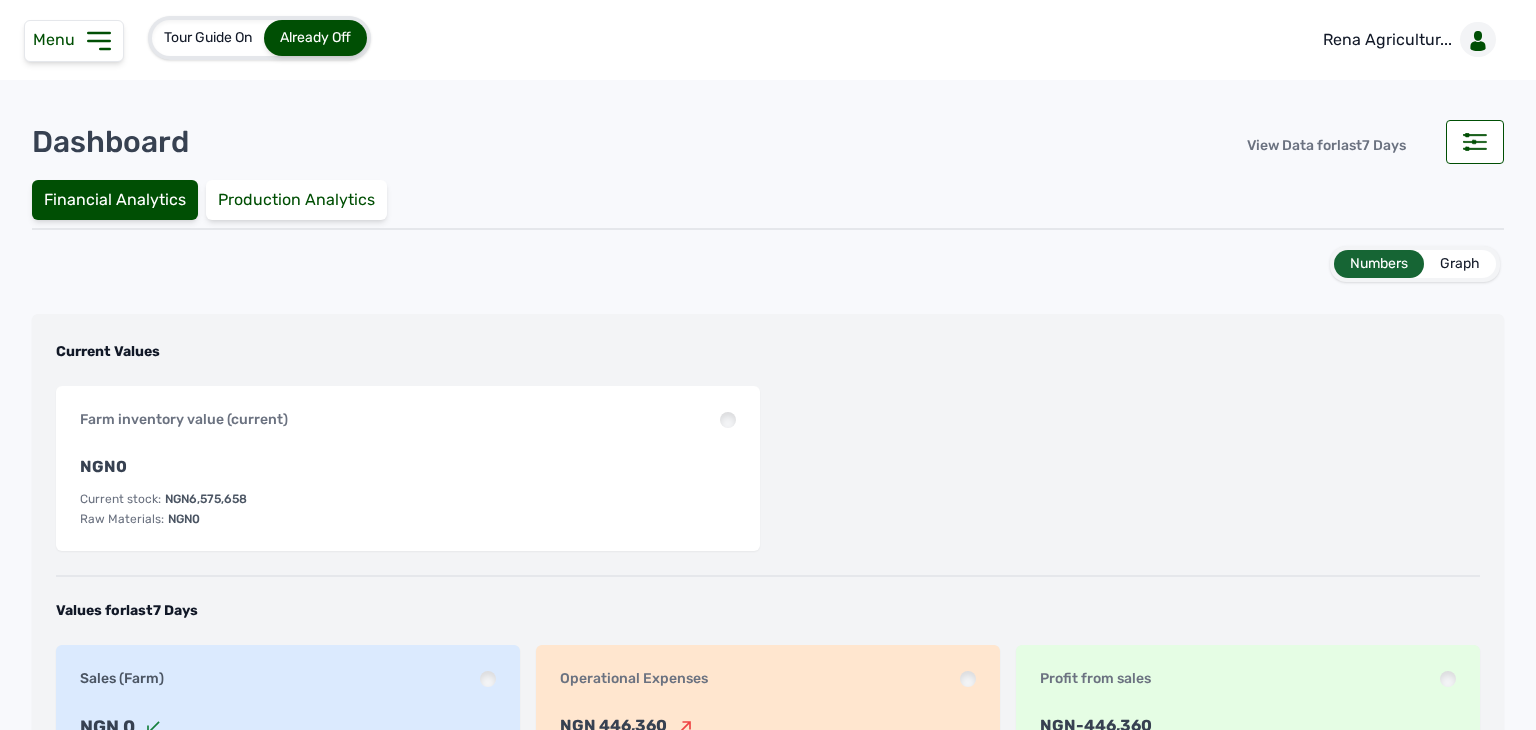 click 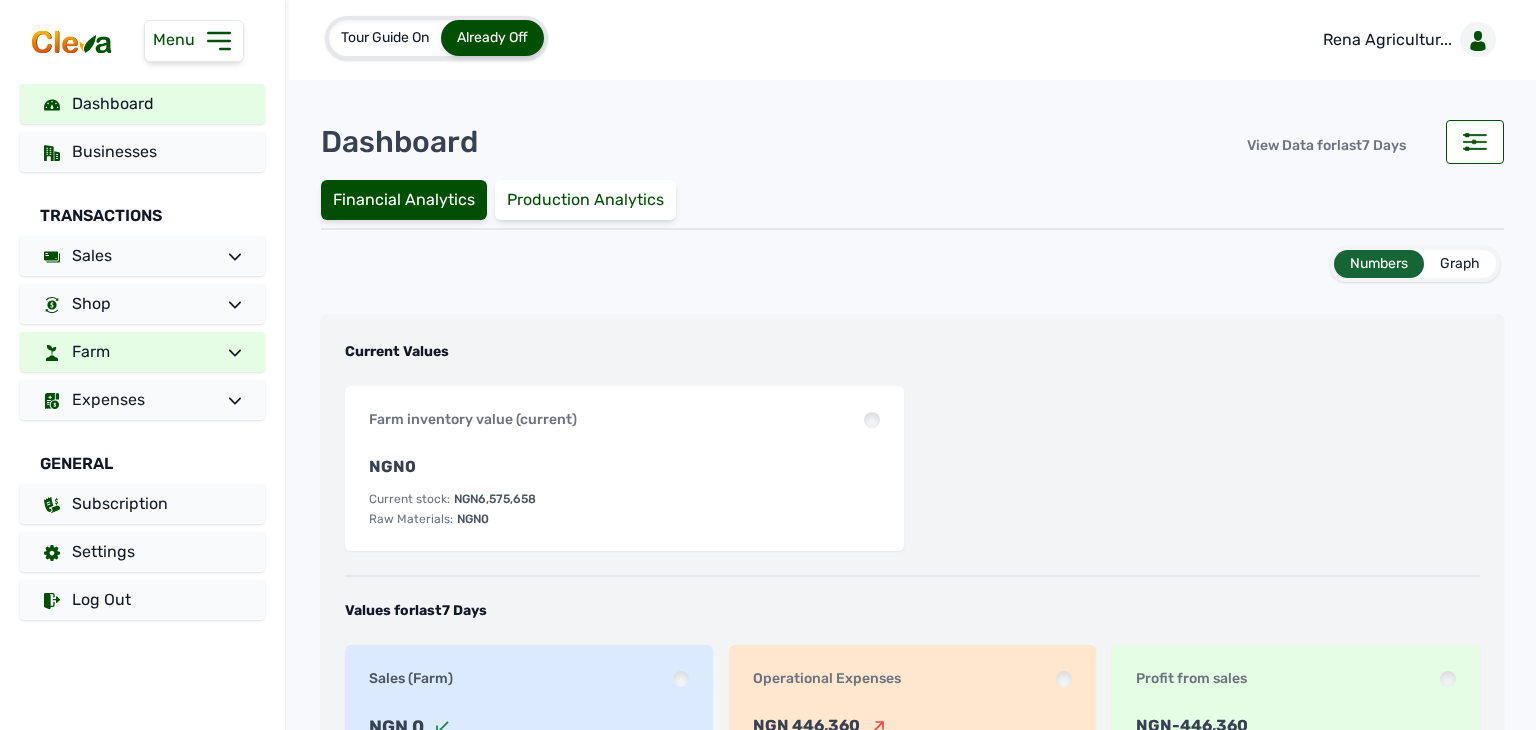 click on "Farm" at bounding box center (142, 352) 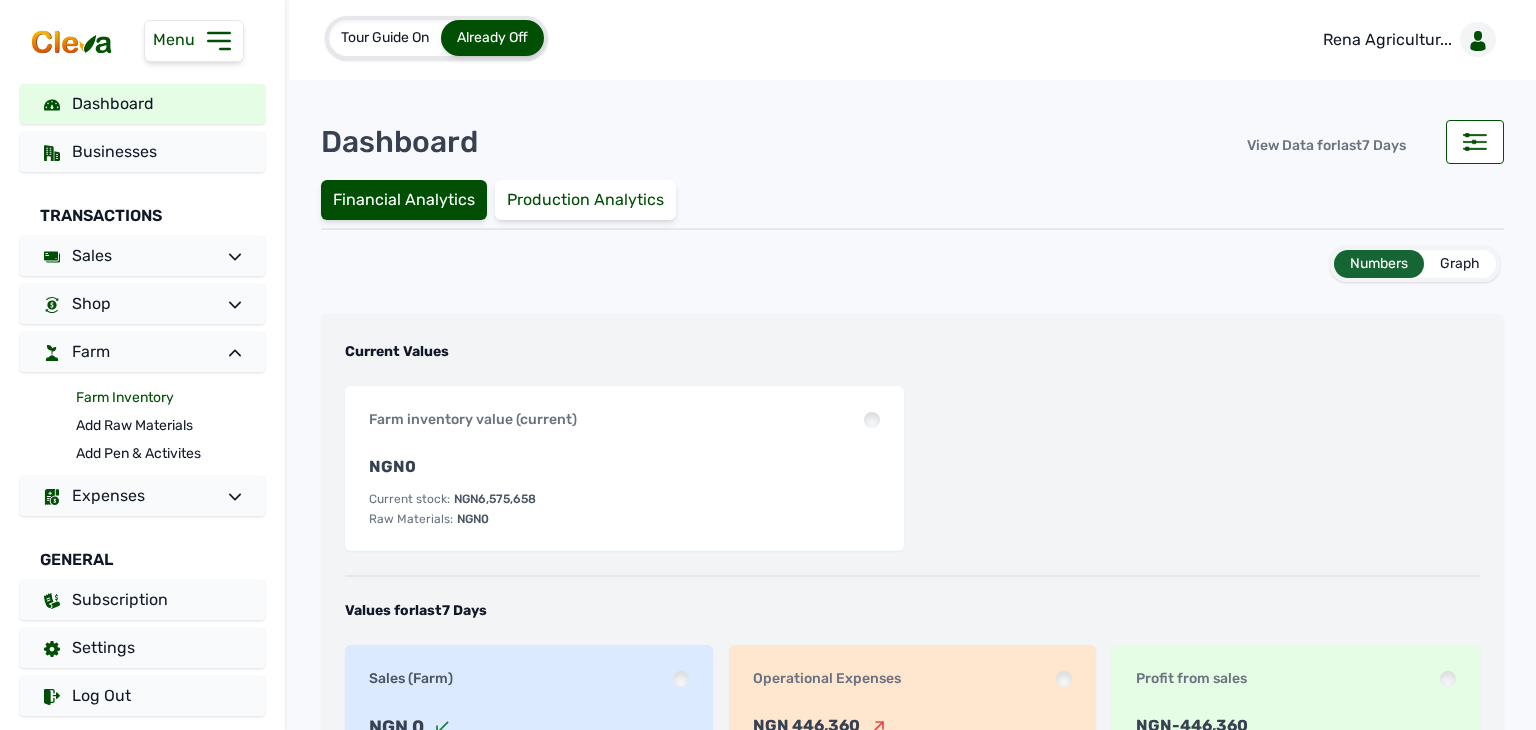 click on "Farm Inventory" at bounding box center (170, 398) 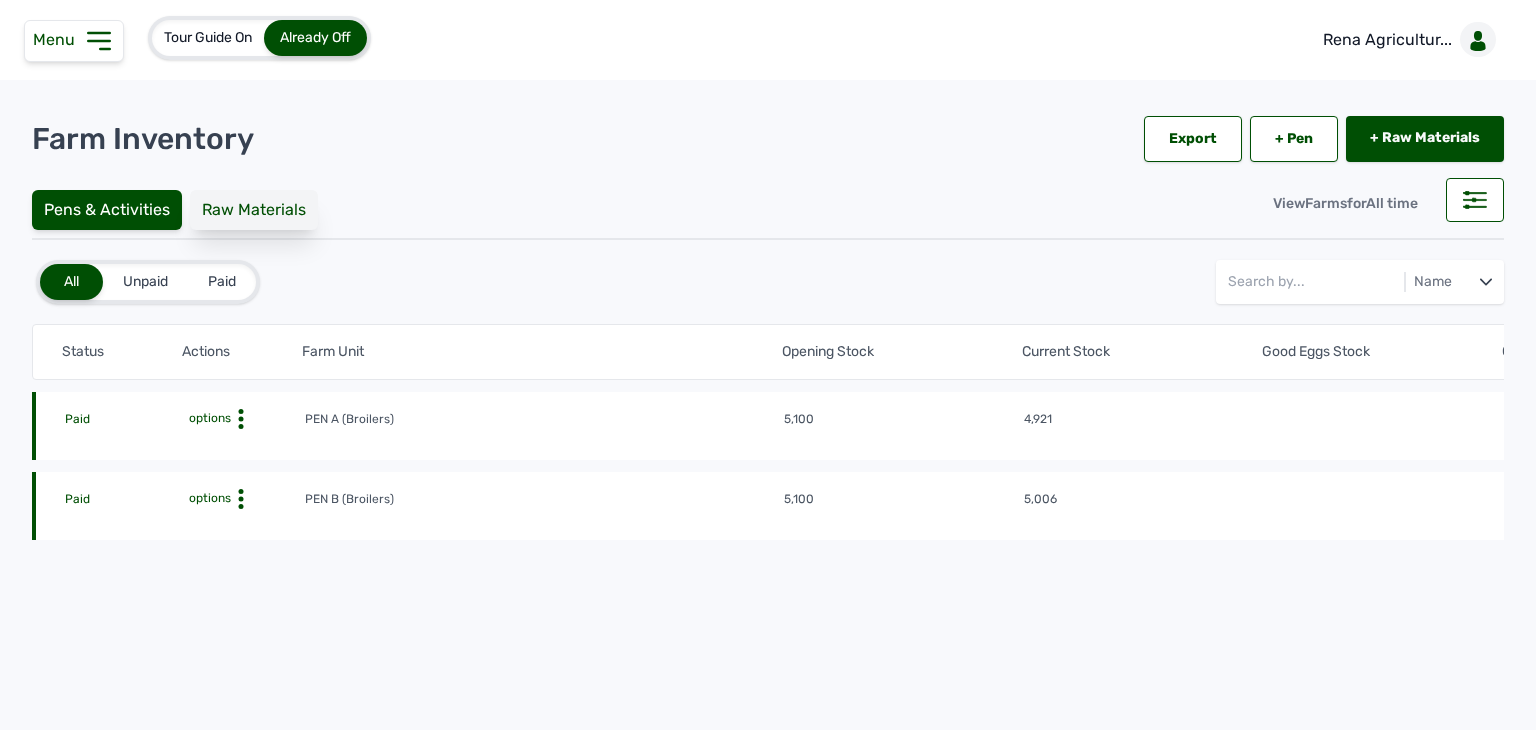 click on "Raw Materials" at bounding box center [254, 210] 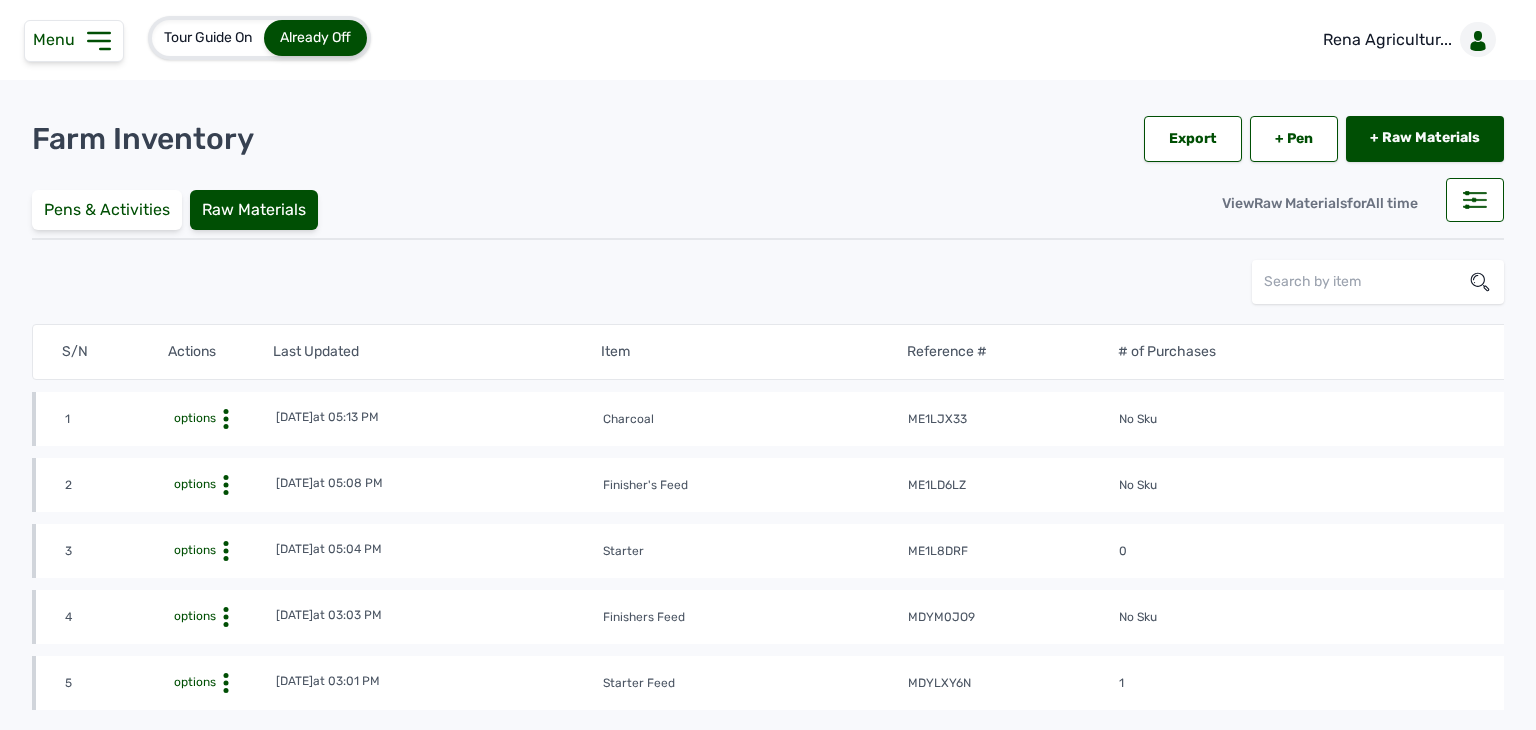 click 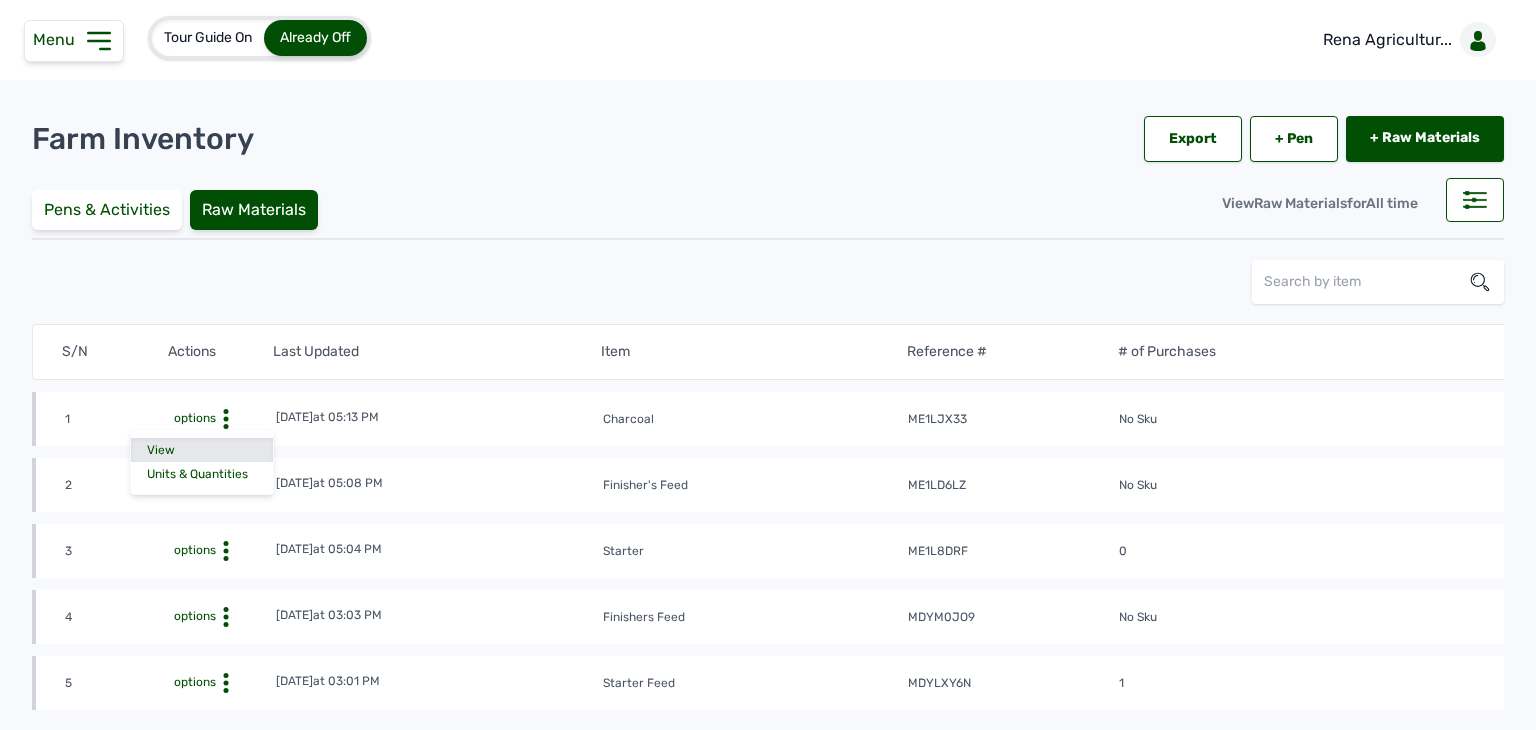 click on "View" at bounding box center (202, 450) 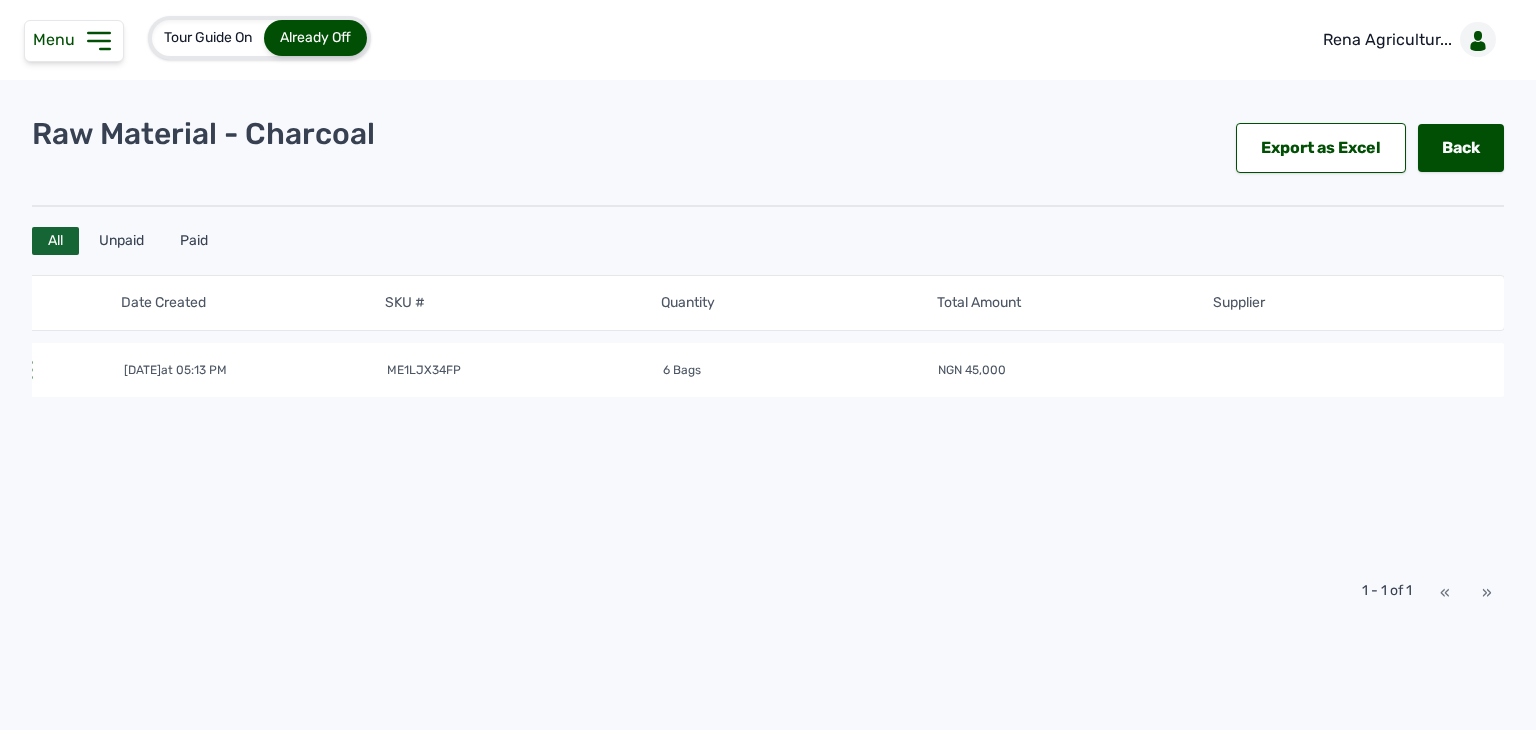 scroll, scrollTop: 0, scrollLeft: 0, axis: both 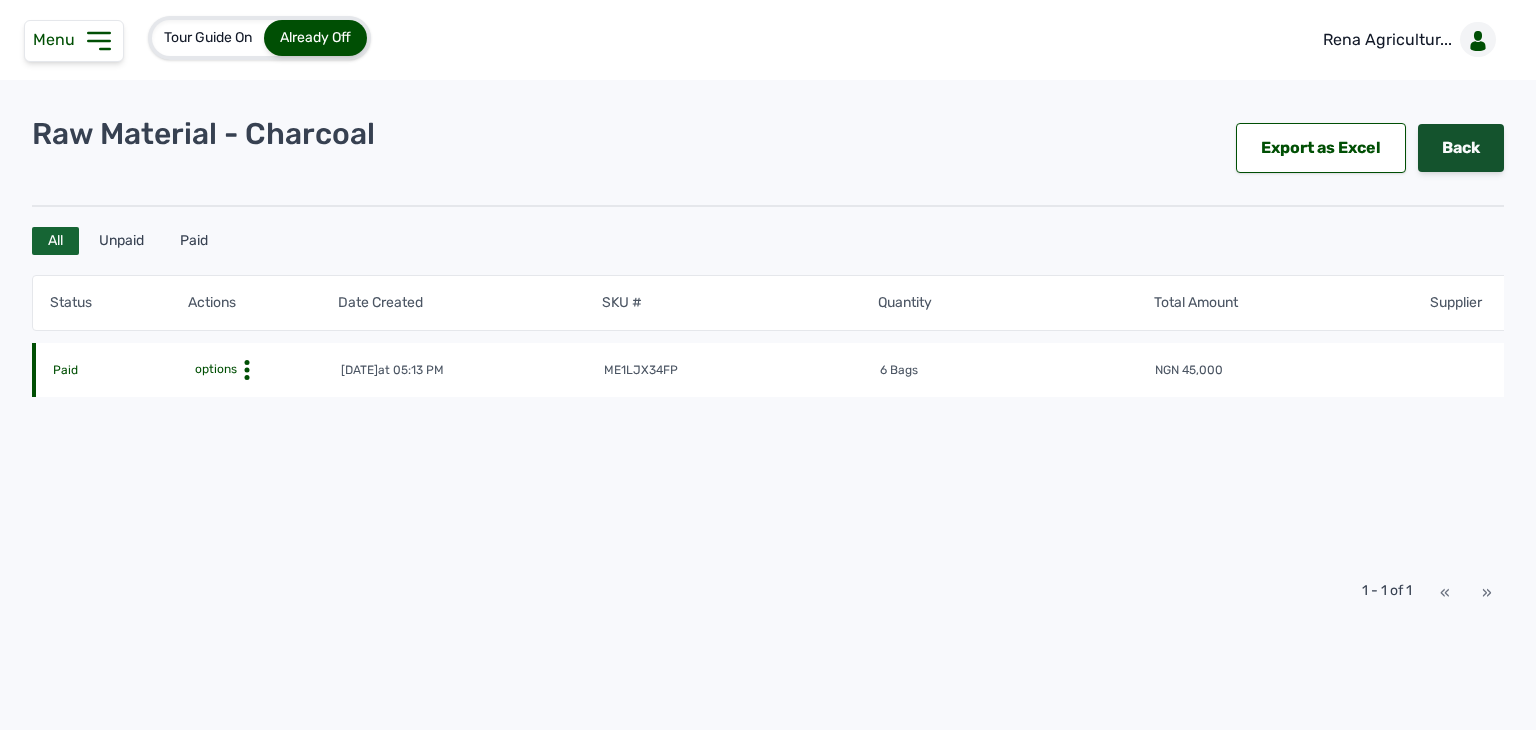 click on "Back" at bounding box center [1461, 148] 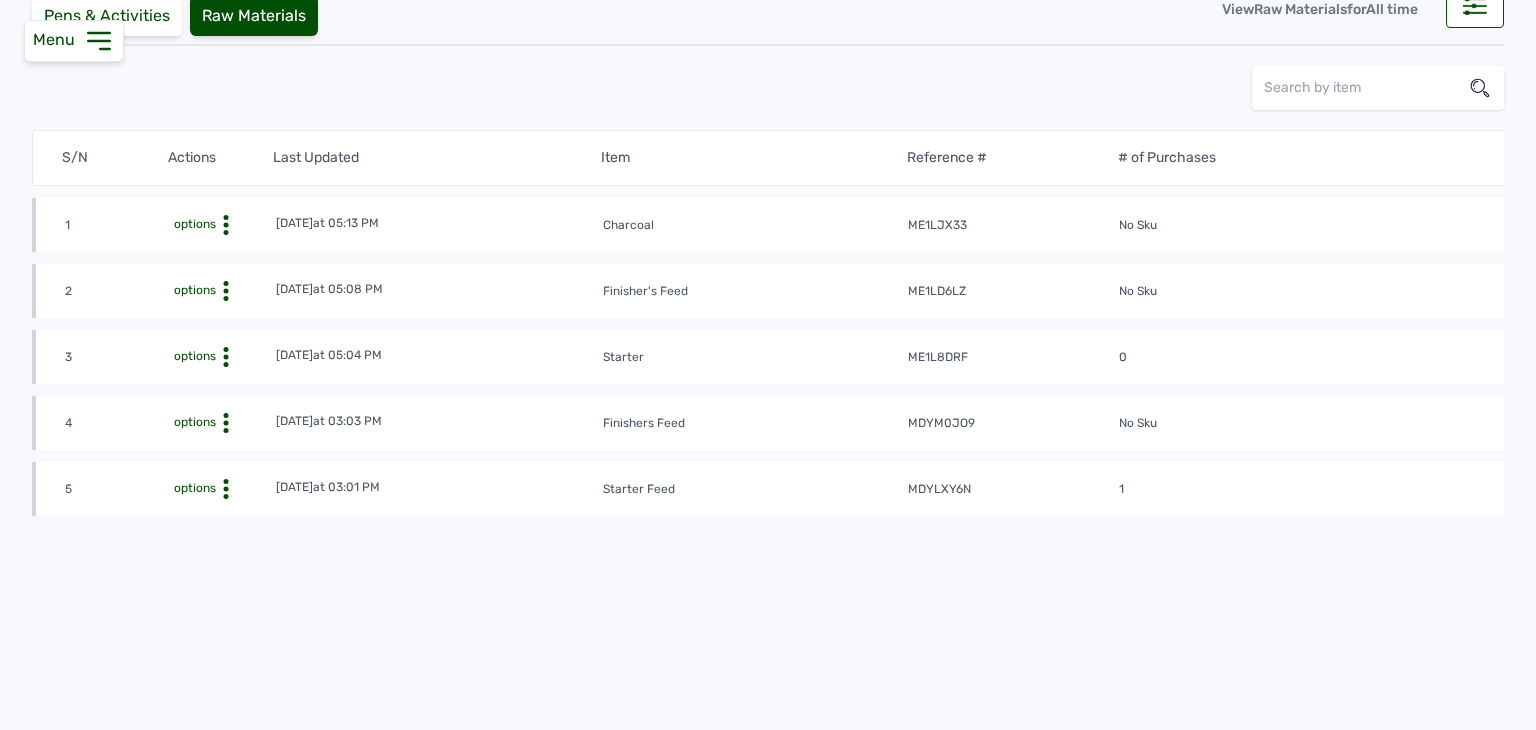 scroll, scrollTop: 212, scrollLeft: 0, axis: vertical 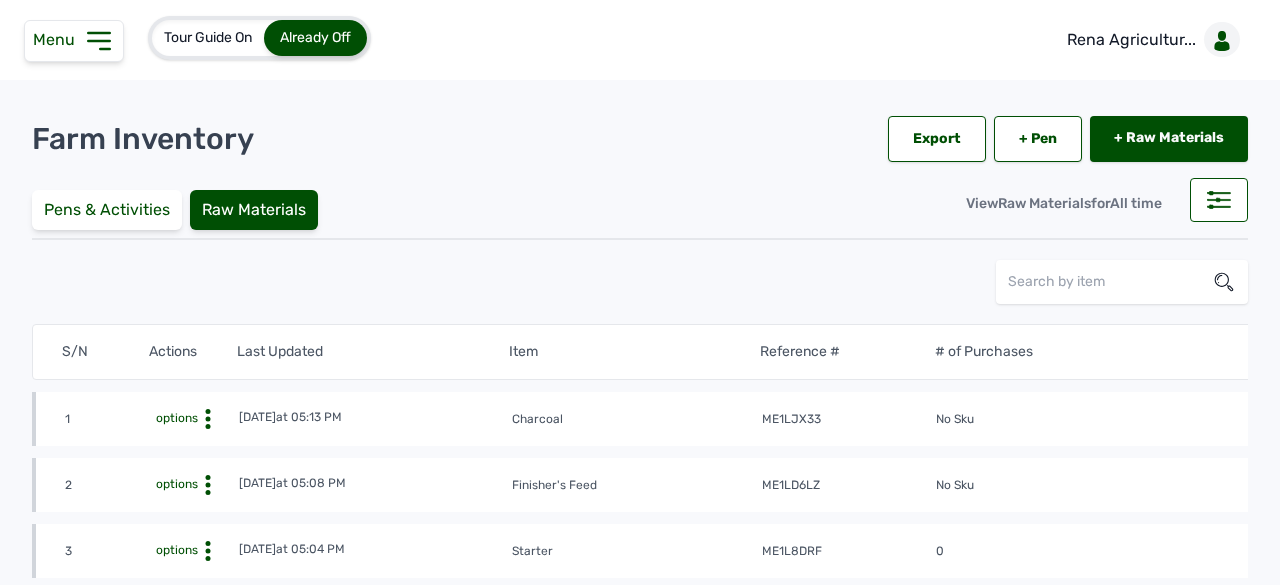 click at bounding box center (640, 282) 